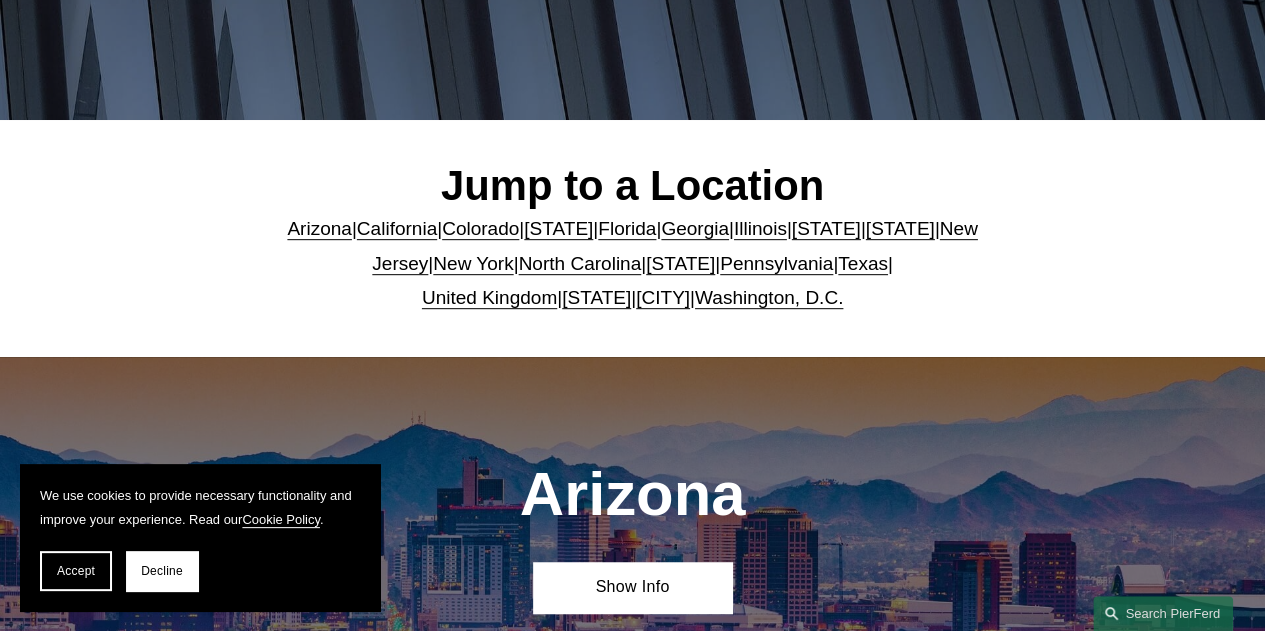 scroll, scrollTop: 393, scrollLeft: 0, axis: vertical 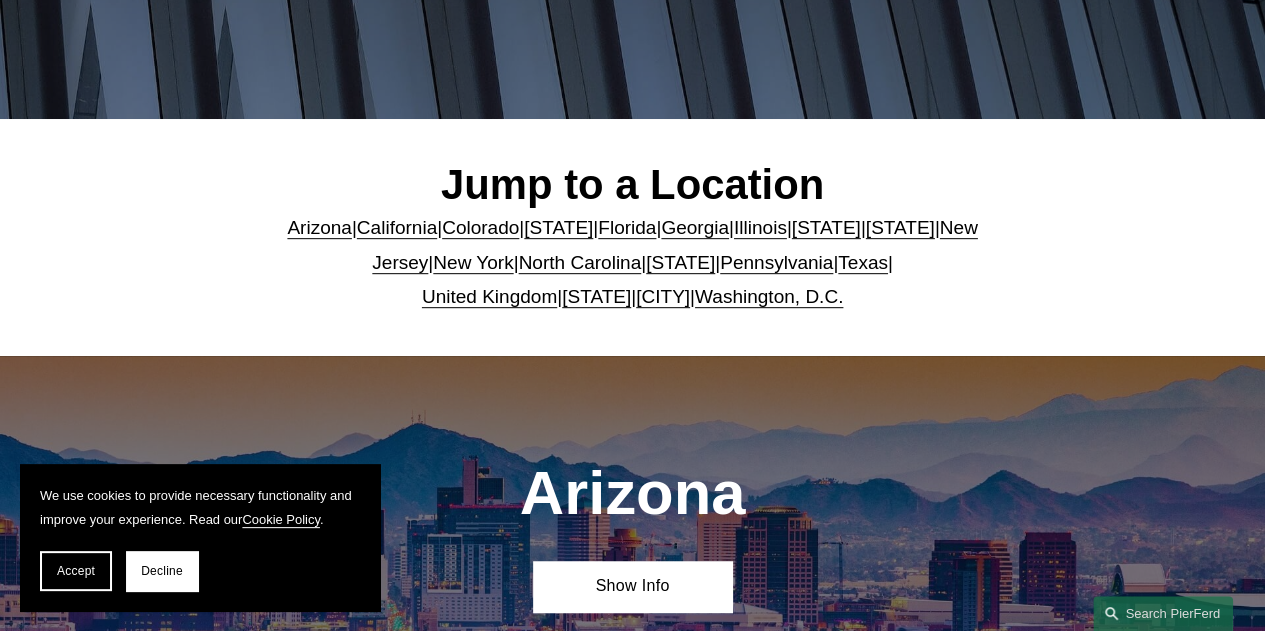 click on "United Kingdom" at bounding box center [489, 296] 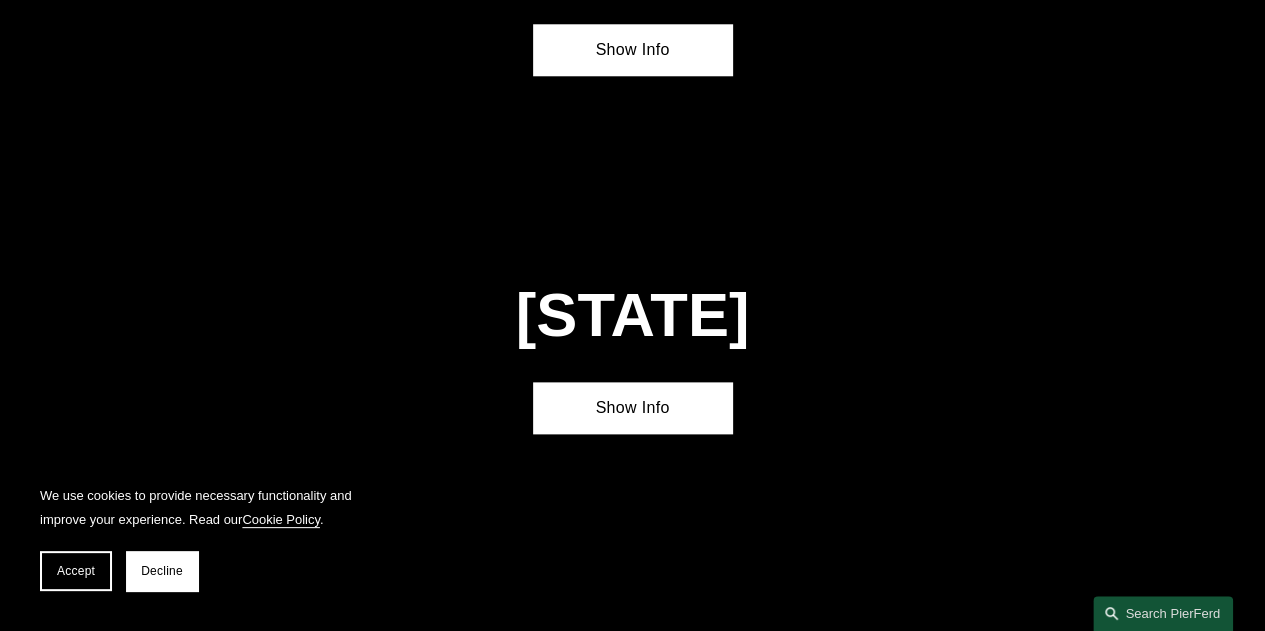 scroll, scrollTop: 6220, scrollLeft: 0, axis: vertical 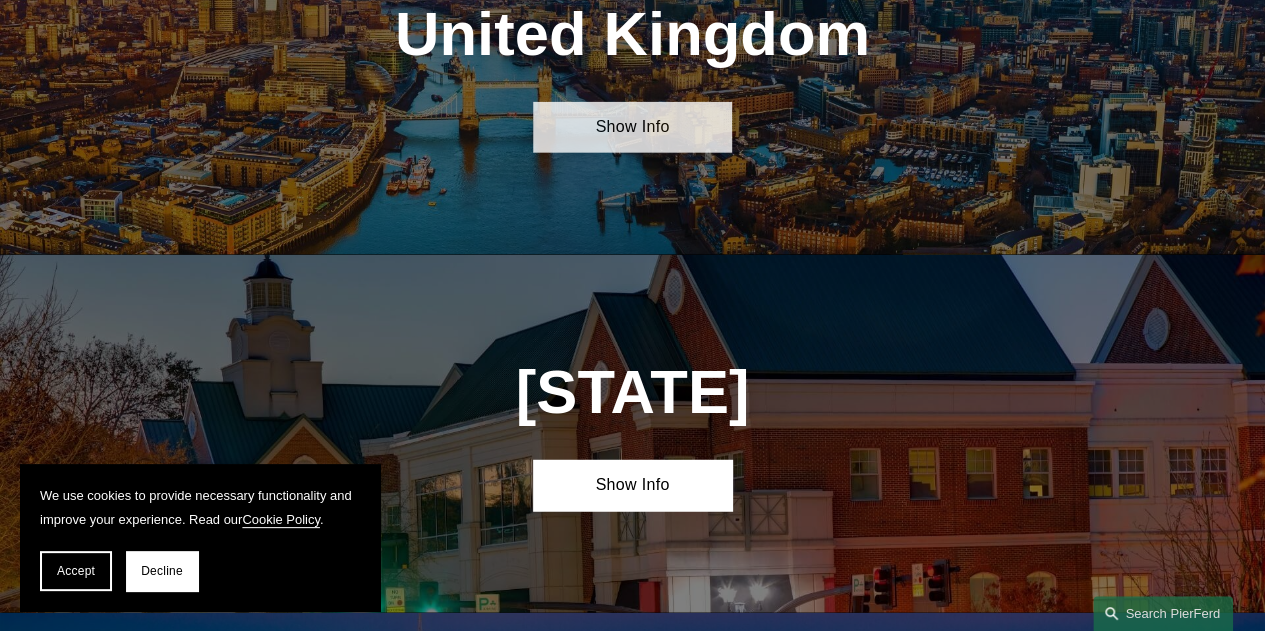 click on "Show Info" at bounding box center (632, 127) 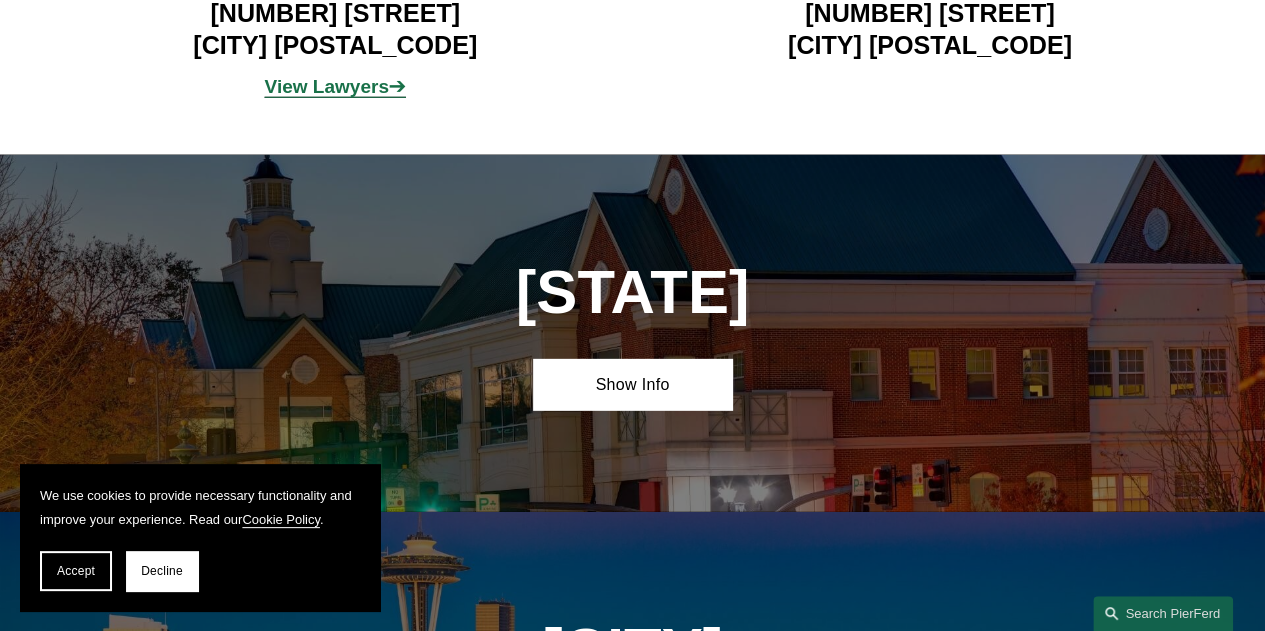 scroll, scrollTop: 6634, scrollLeft: 0, axis: vertical 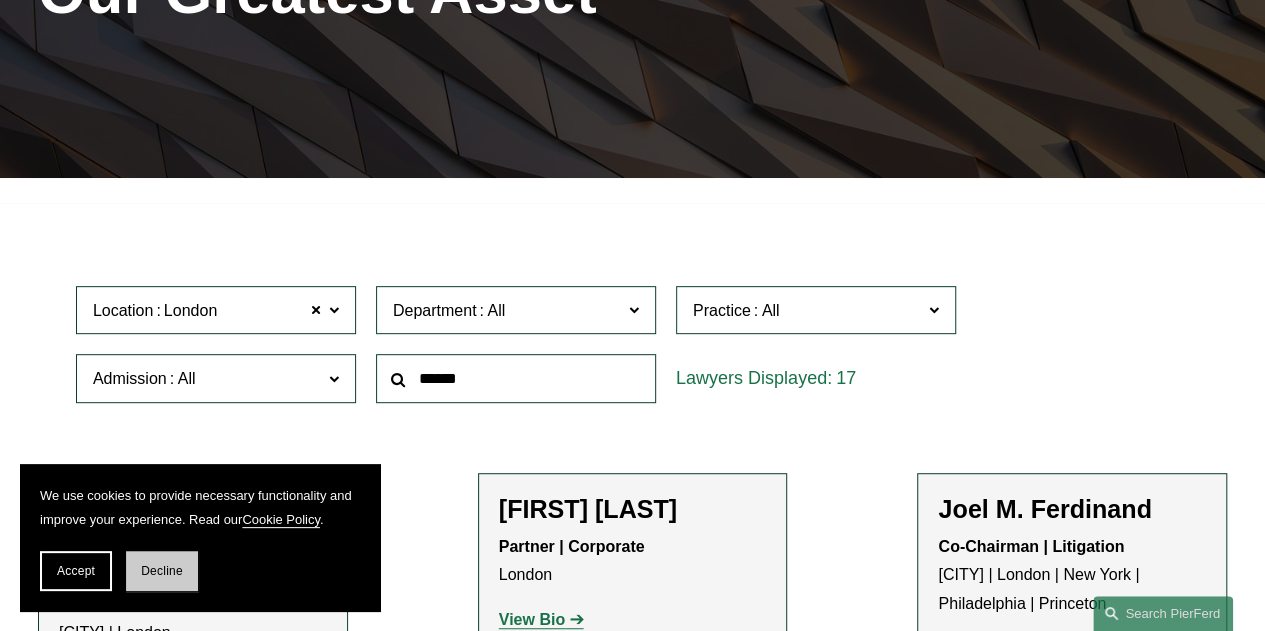 click on "Decline" at bounding box center [162, 571] 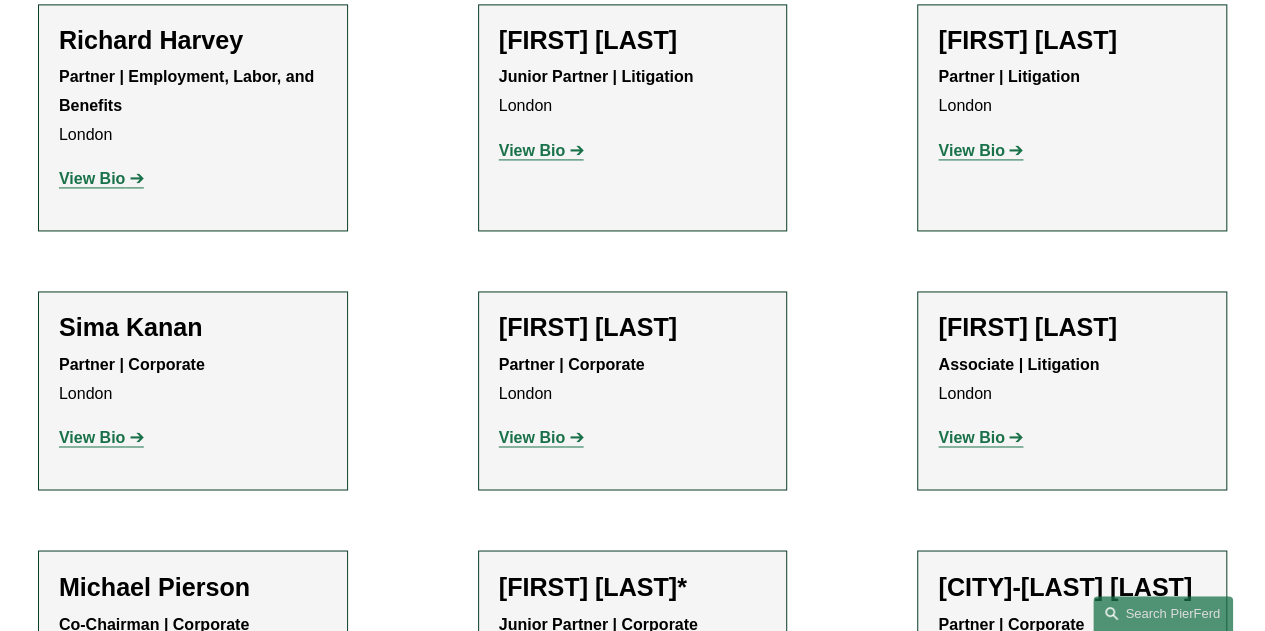 scroll, scrollTop: 1439, scrollLeft: 0, axis: vertical 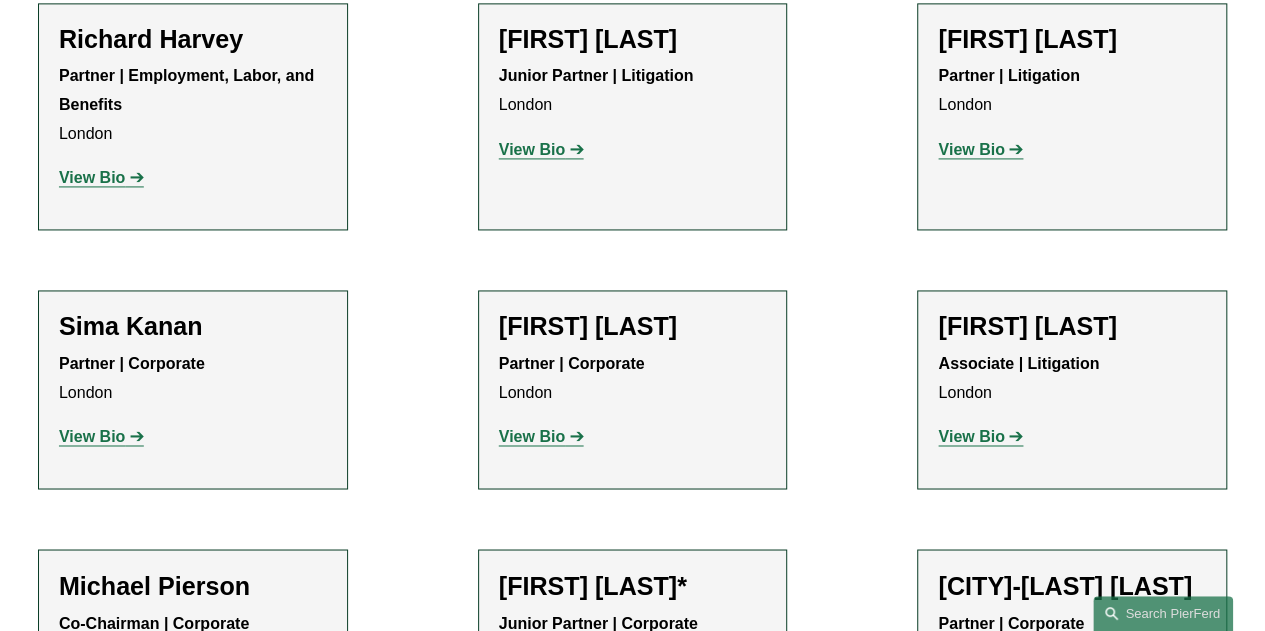 click on "View Bio" 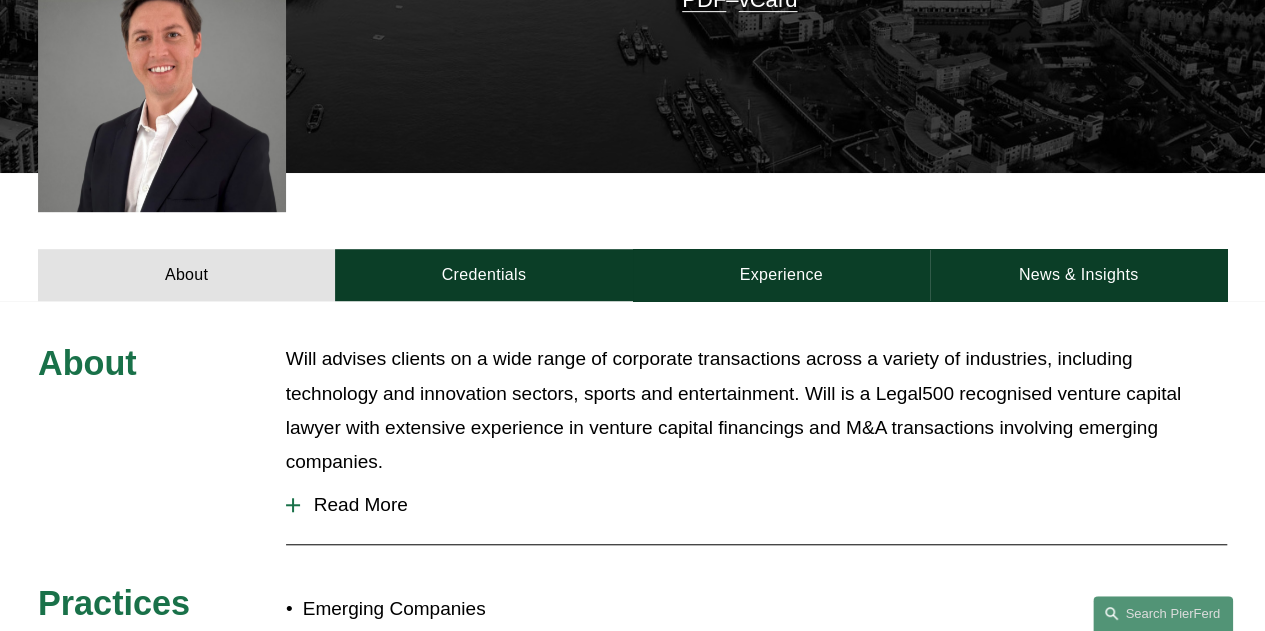 scroll, scrollTop: 530, scrollLeft: 0, axis: vertical 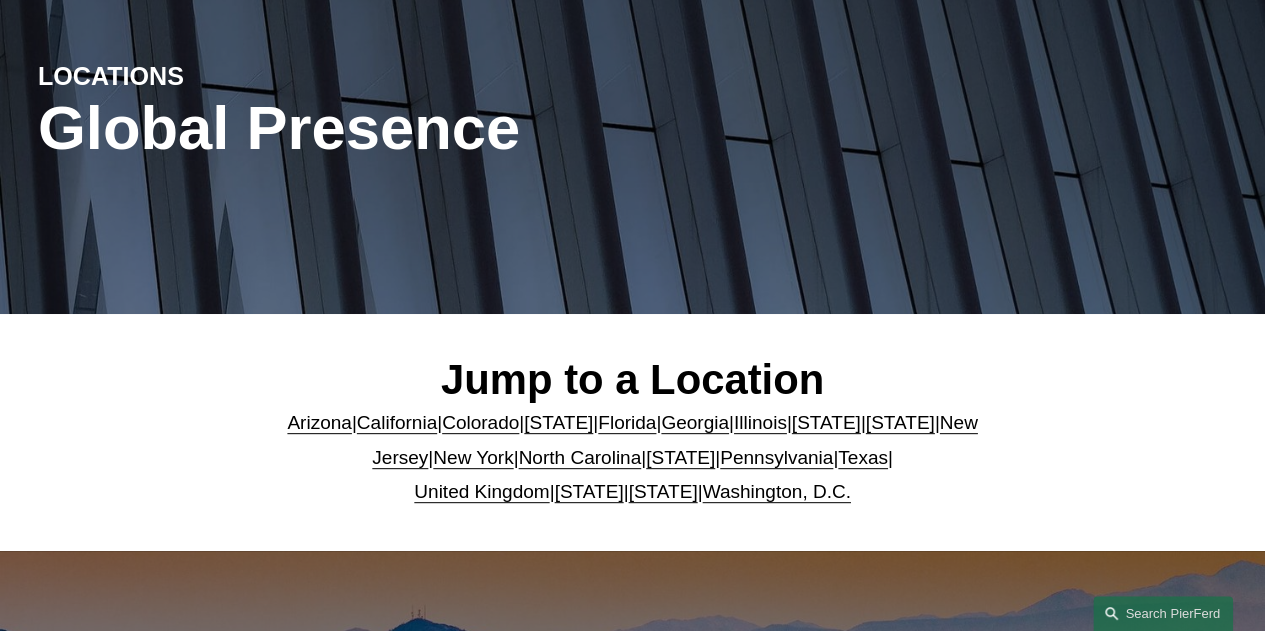click on "United Kingdom" at bounding box center (481, 491) 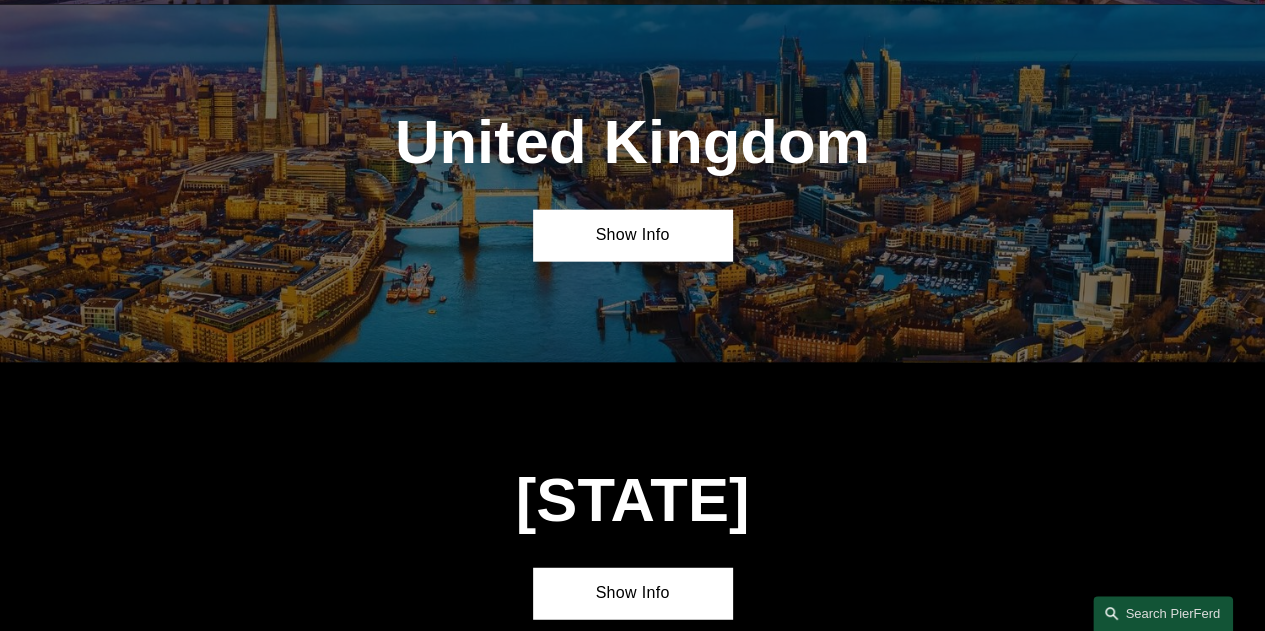 scroll, scrollTop: 6220, scrollLeft: 0, axis: vertical 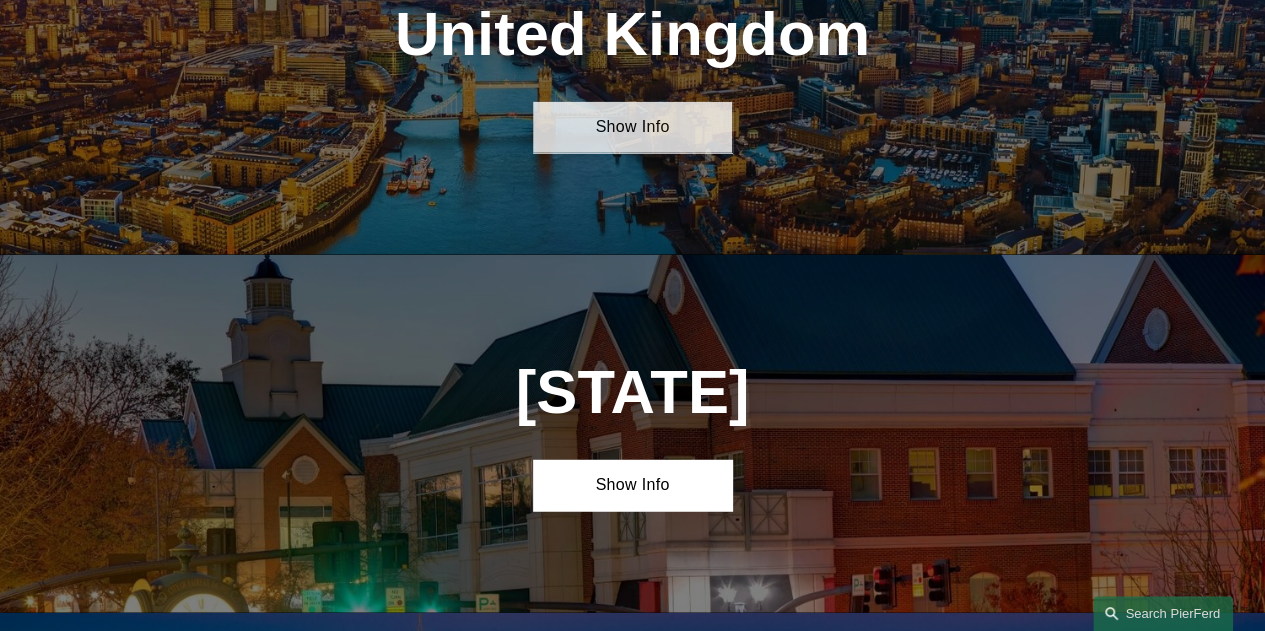 click on "Show Info" at bounding box center (632, 127) 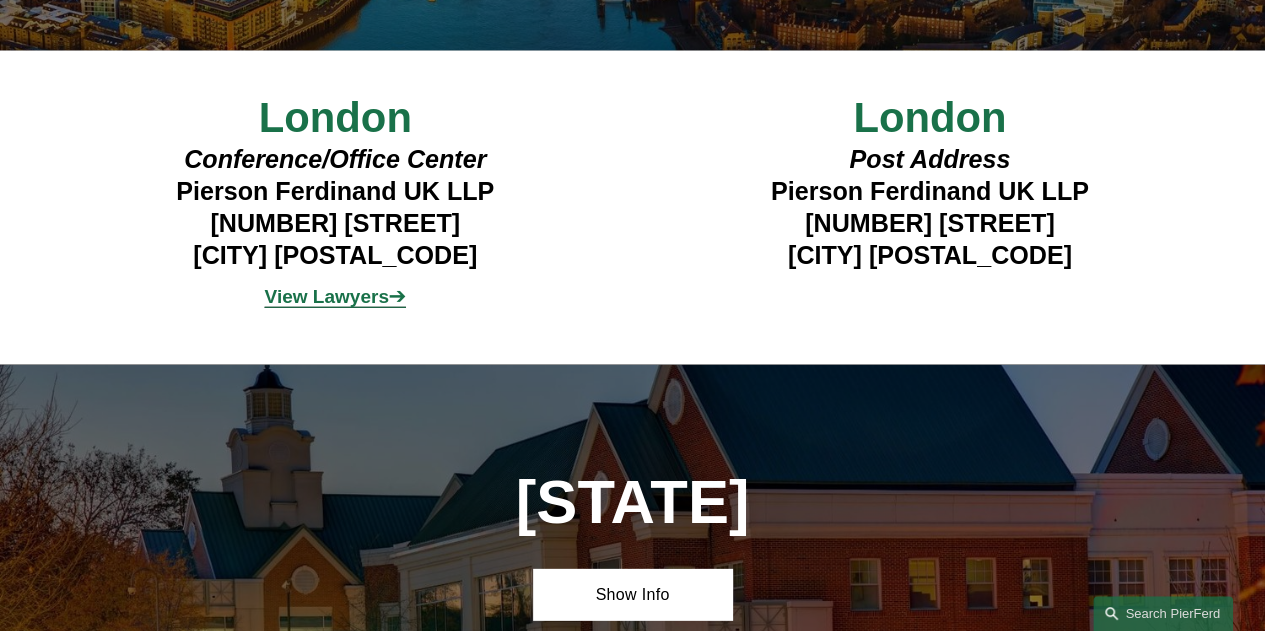 scroll, scrollTop: 6452, scrollLeft: 0, axis: vertical 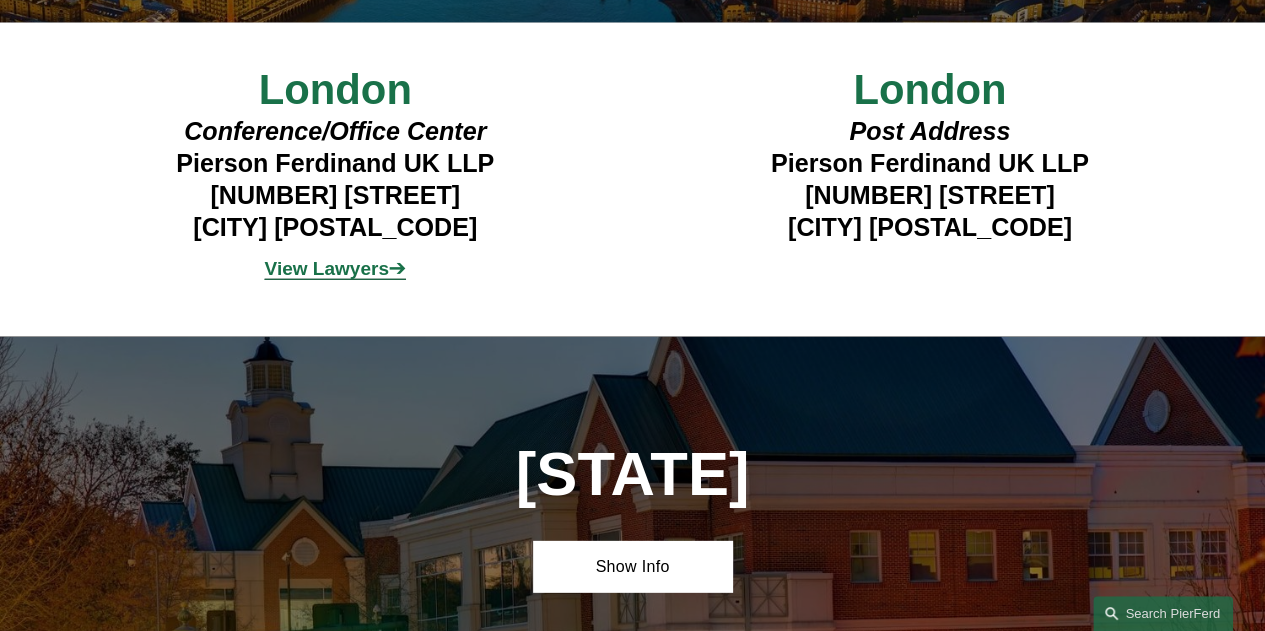 click on "View Lawyers" at bounding box center [327, 268] 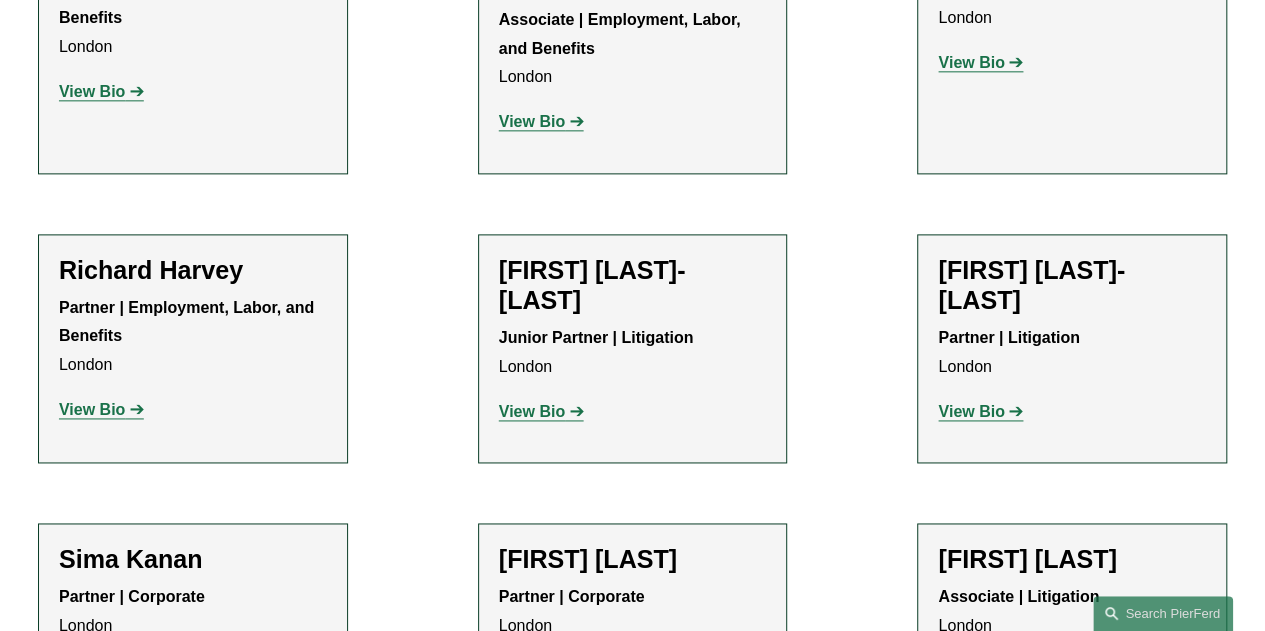 scroll, scrollTop: 1405, scrollLeft: 0, axis: vertical 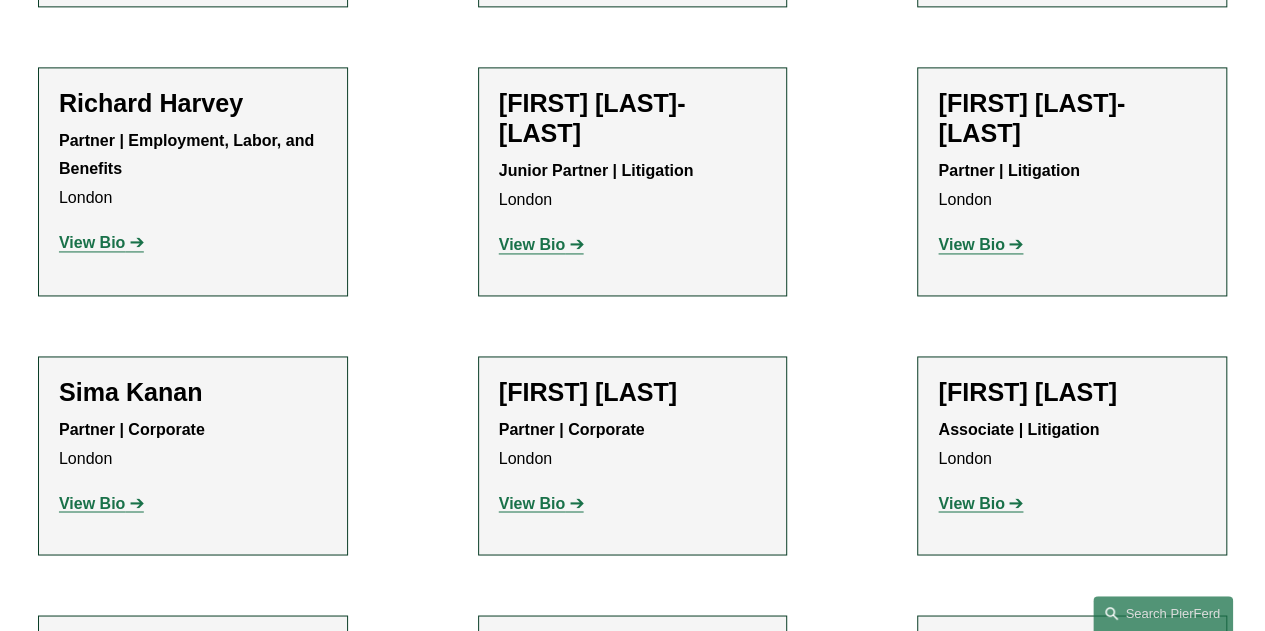 click on "View Bio" 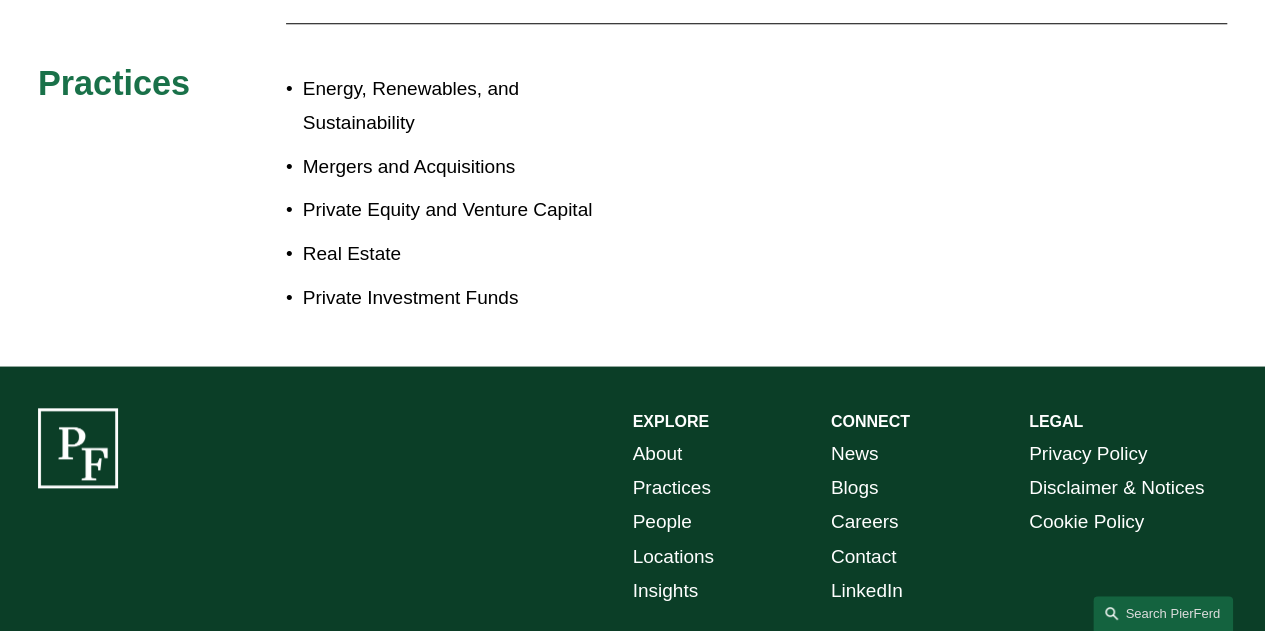 scroll, scrollTop: 1064, scrollLeft: 0, axis: vertical 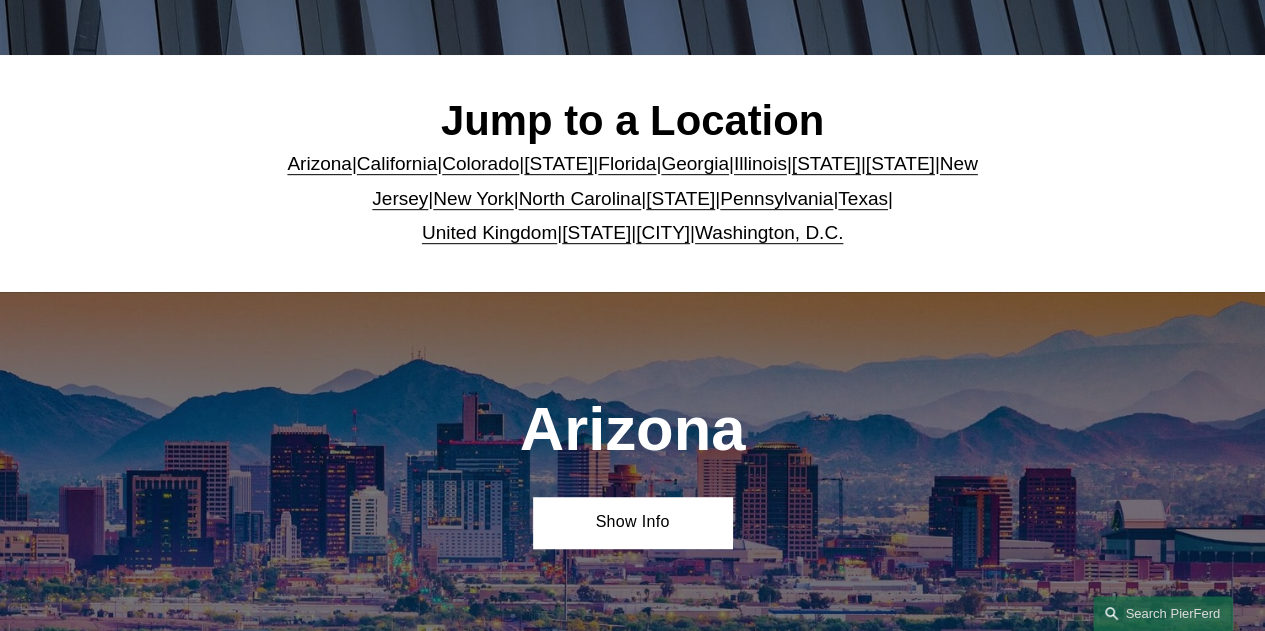 click on "United Kingdom" at bounding box center [489, 232] 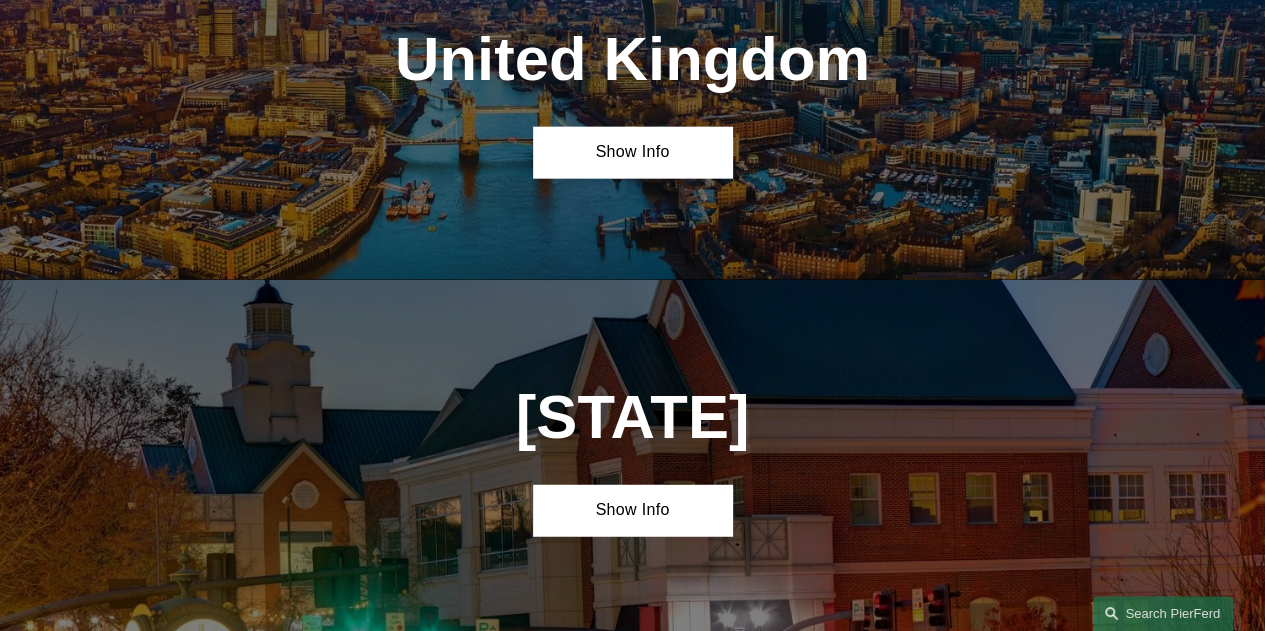scroll, scrollTop: 6220, scrollLeft: 0, axis: vertical 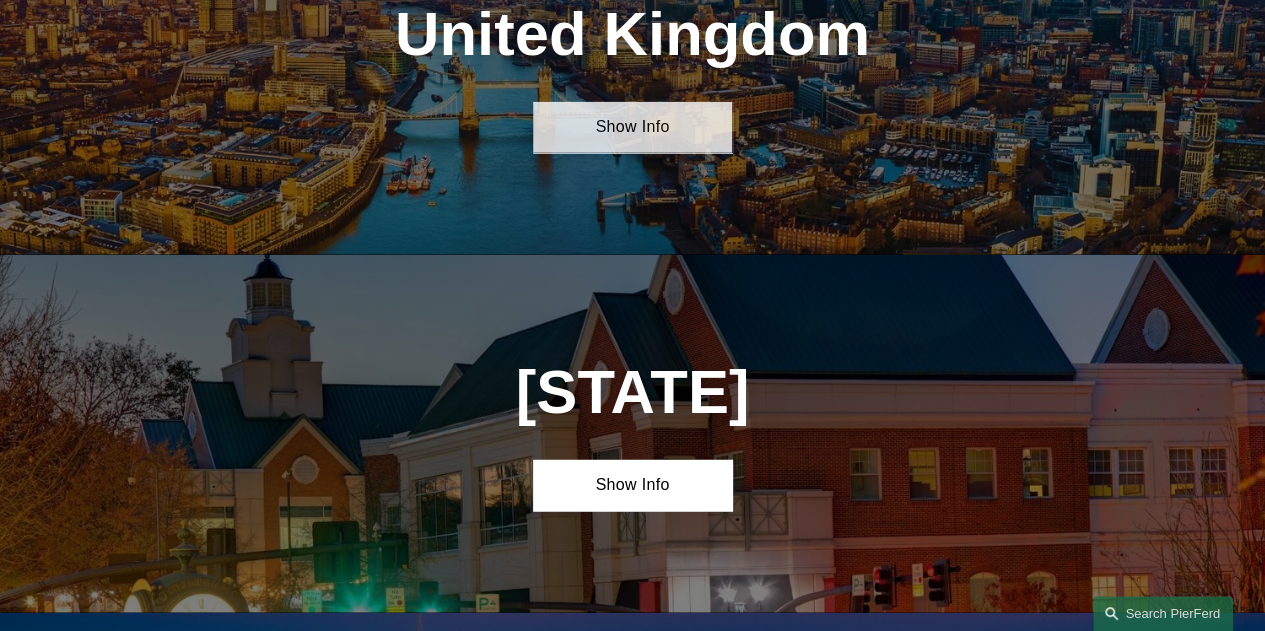 click on "Show Info" at bounding box center (632, 127) 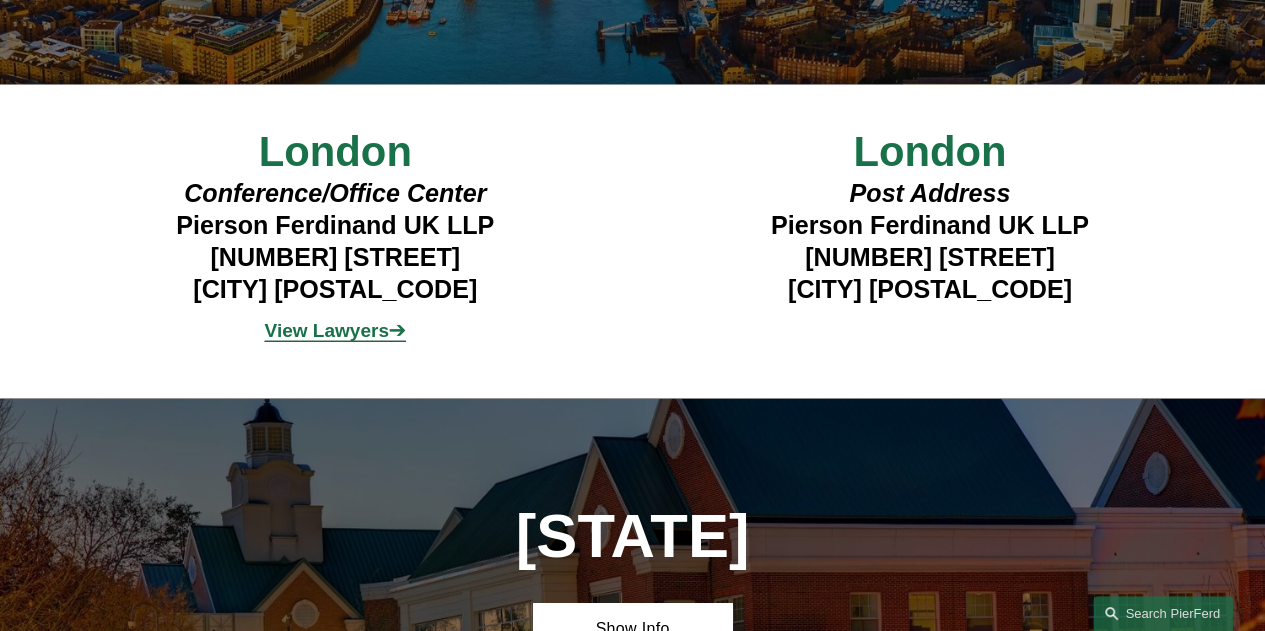 scroll, scrollTop: 6390, scrollLeft: 0, axis: vertical 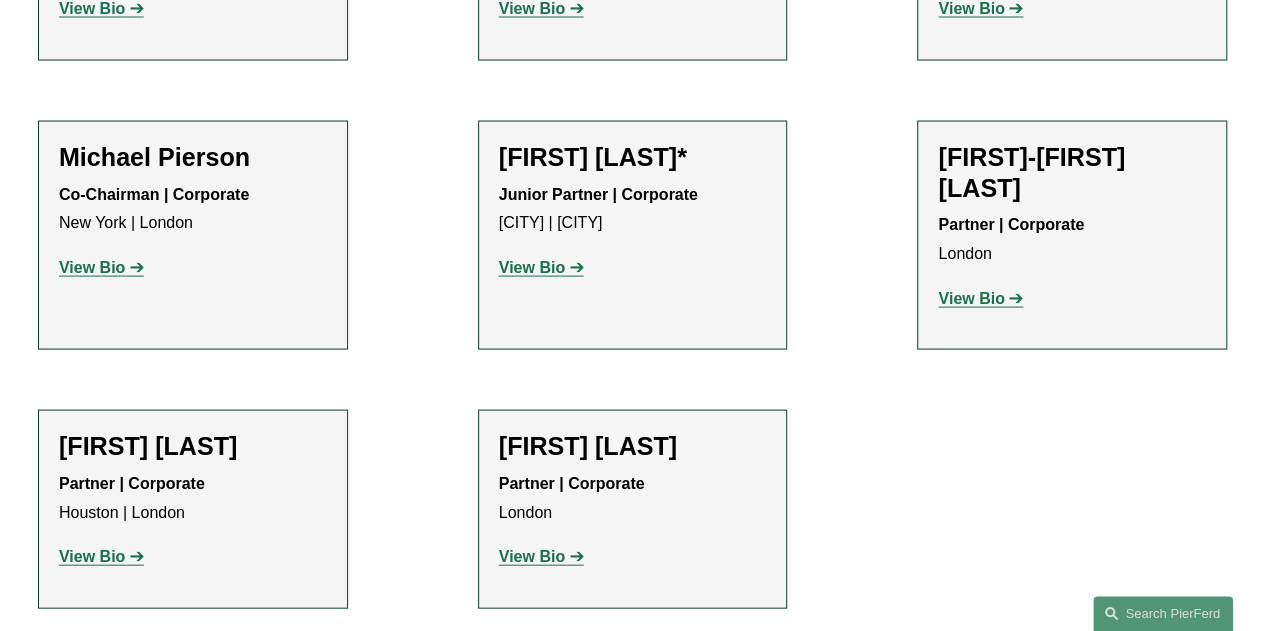click on "View Bio" 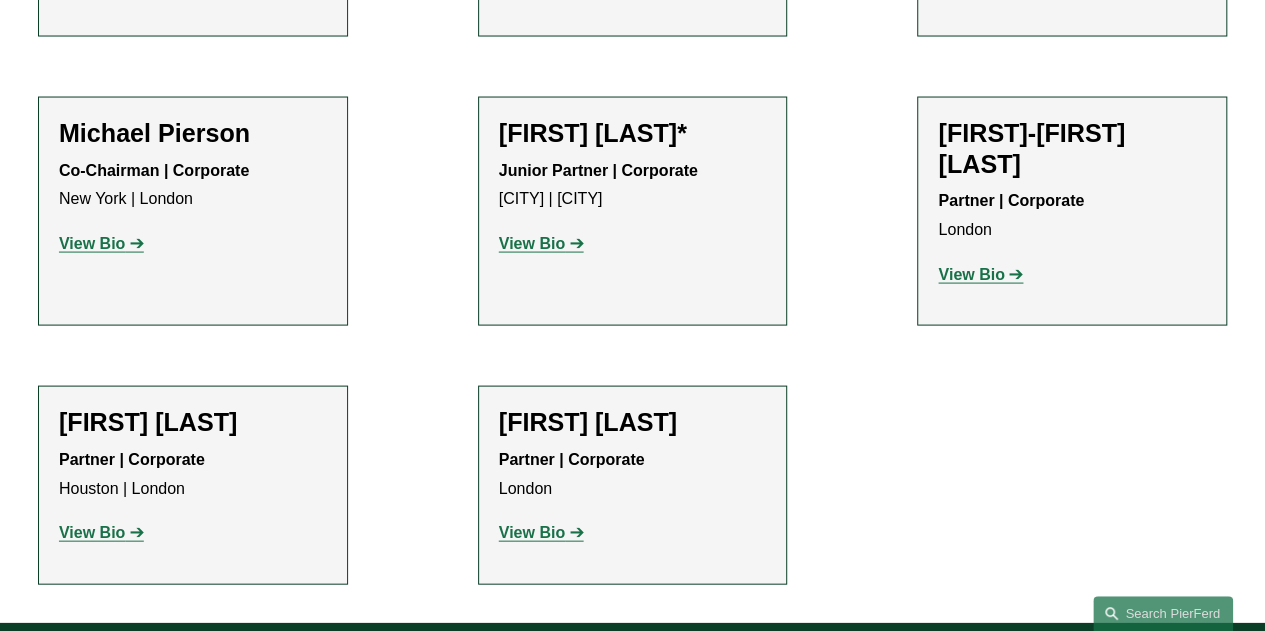 scroll, scrollTop: 1924, scrollLeft: 0, axis: vertical 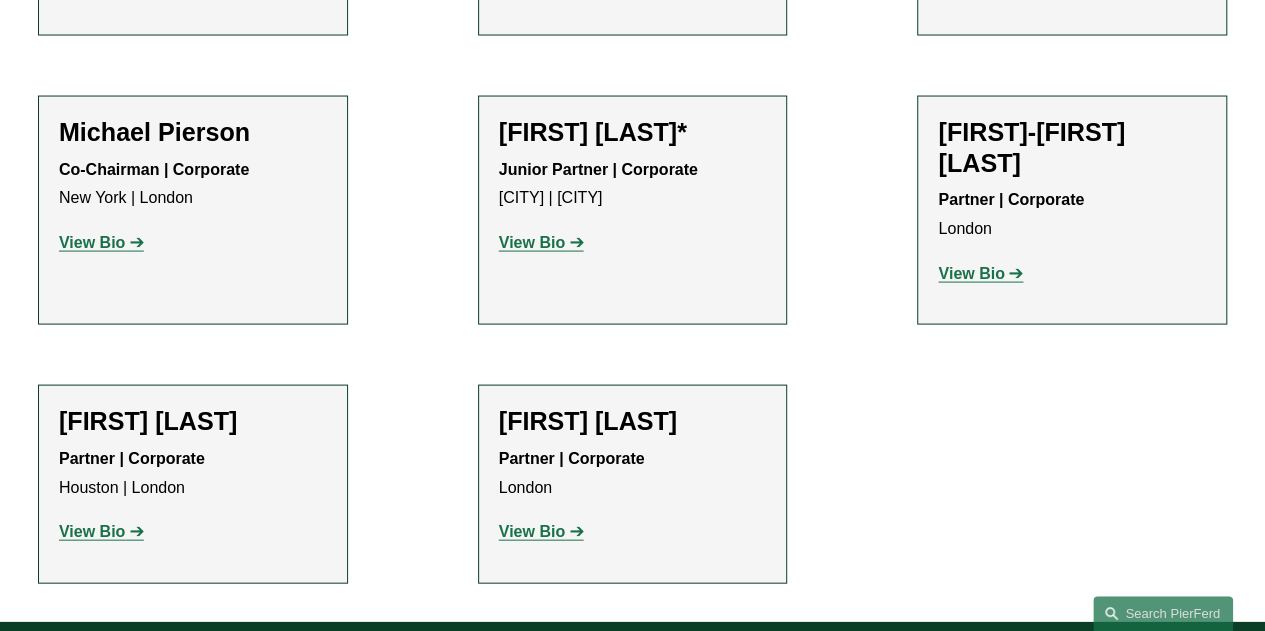 click on "View Bio" 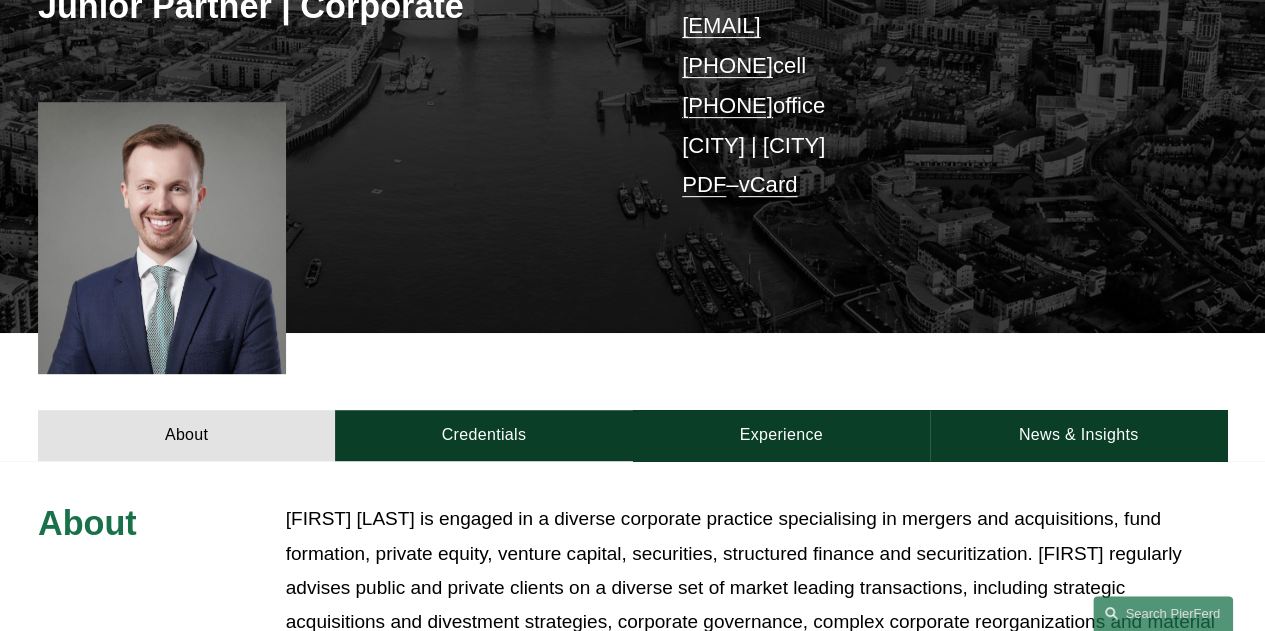 scroll, scrollTop: 255, scrollLeft: 0, axis: vertical 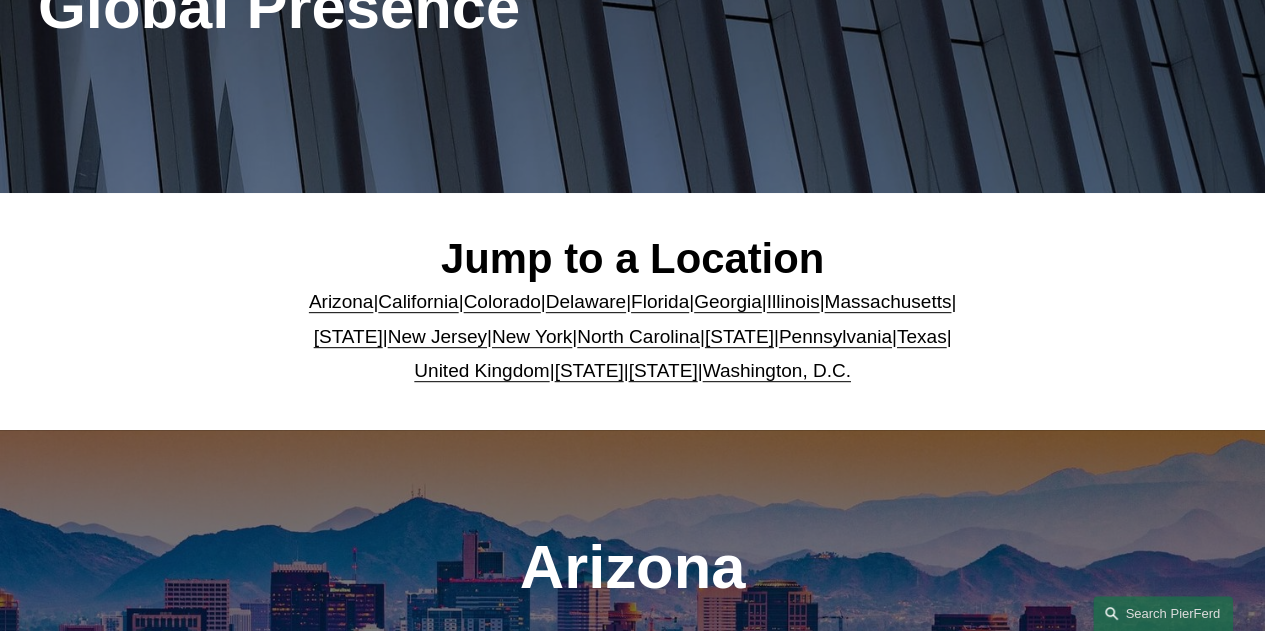 click on "United Kingdom" at bounding box center (481, 370) 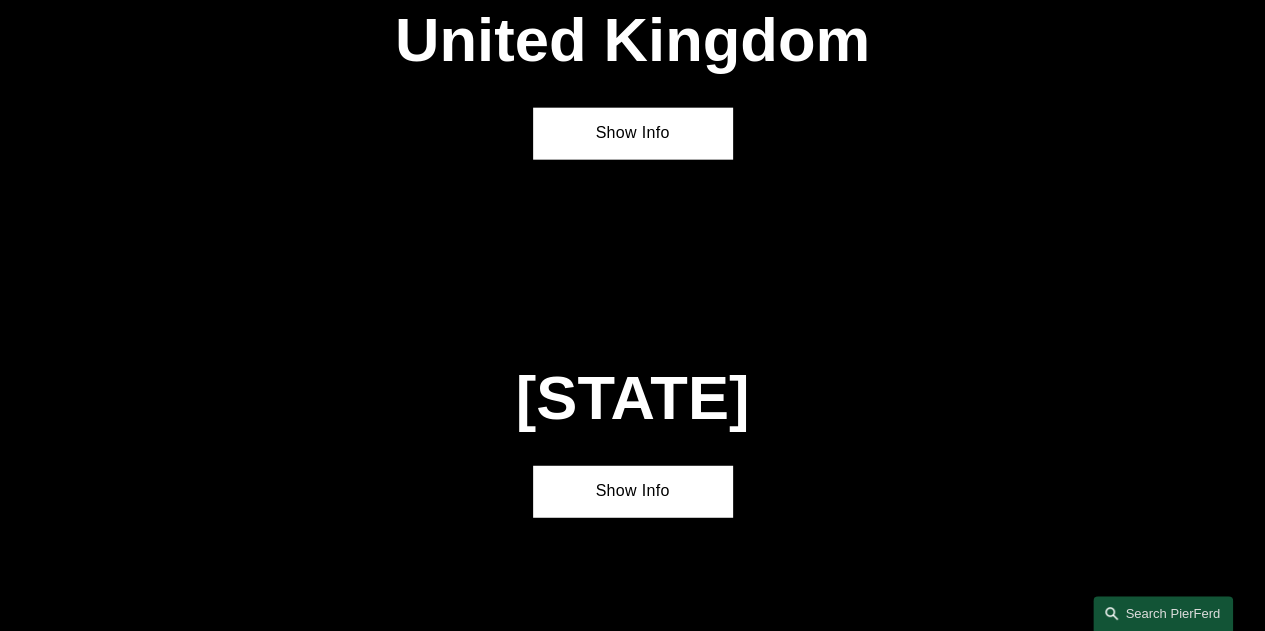 scroll, scrollTop: 6220, scrollLeft: 0, axis: vertical 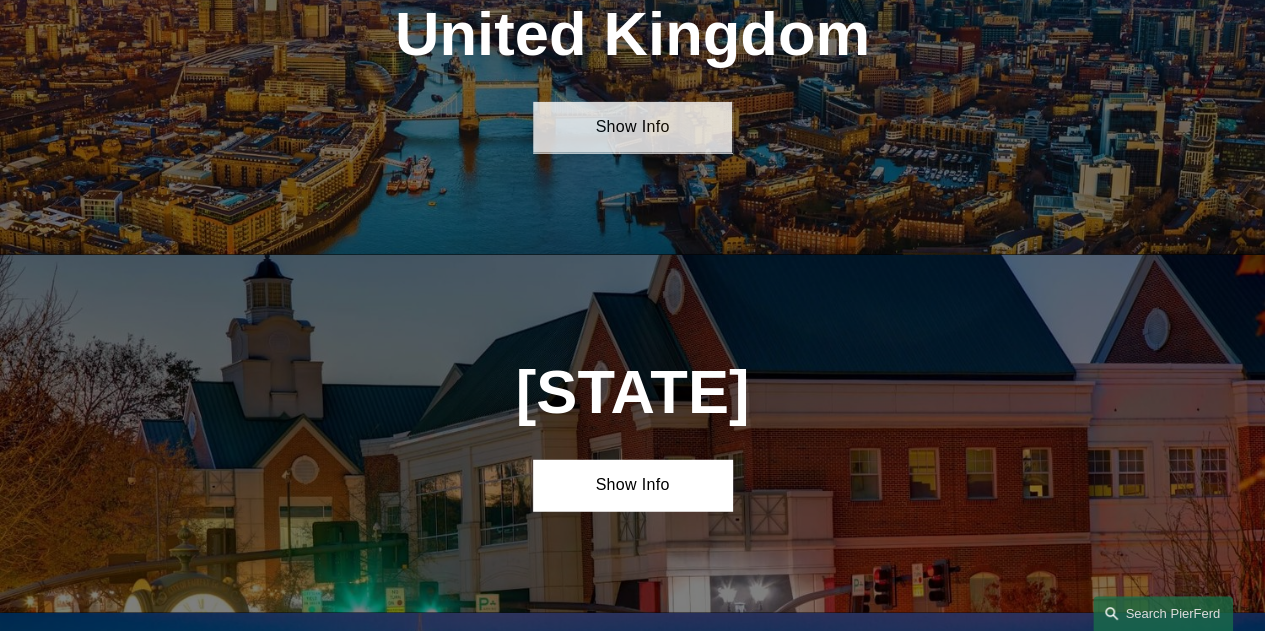 click on "Show Info" at bounding box center [632, 127] 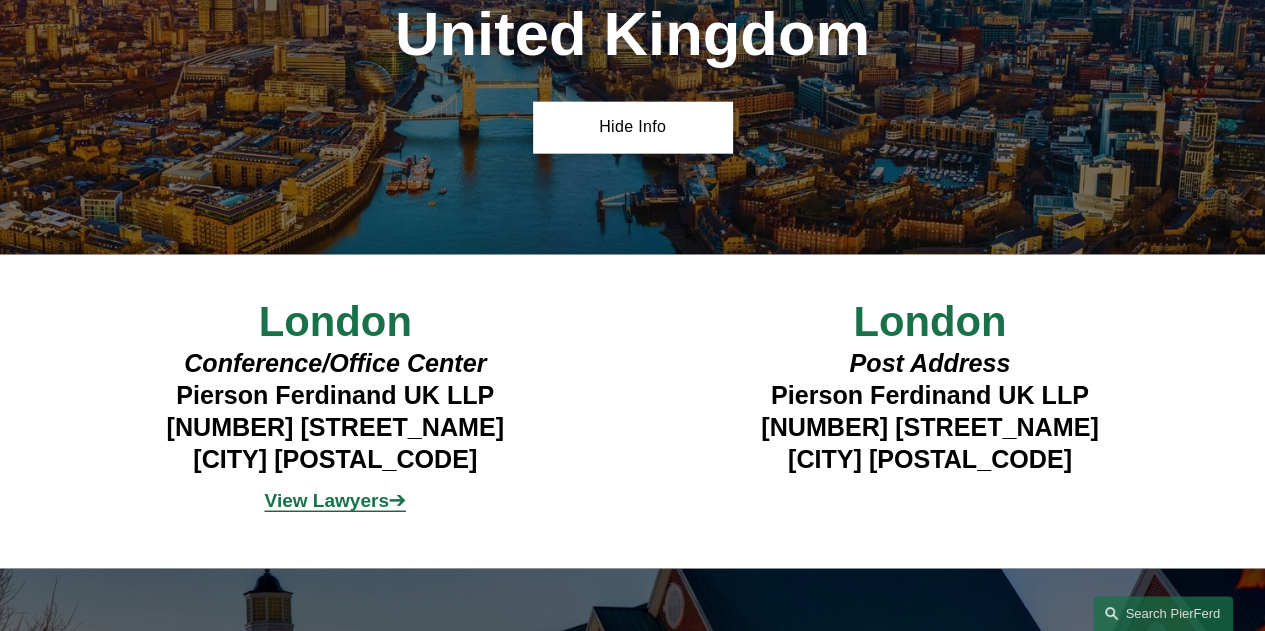 scroll, scrollTop: 6334, scrollLeft: 0, axis: vertical 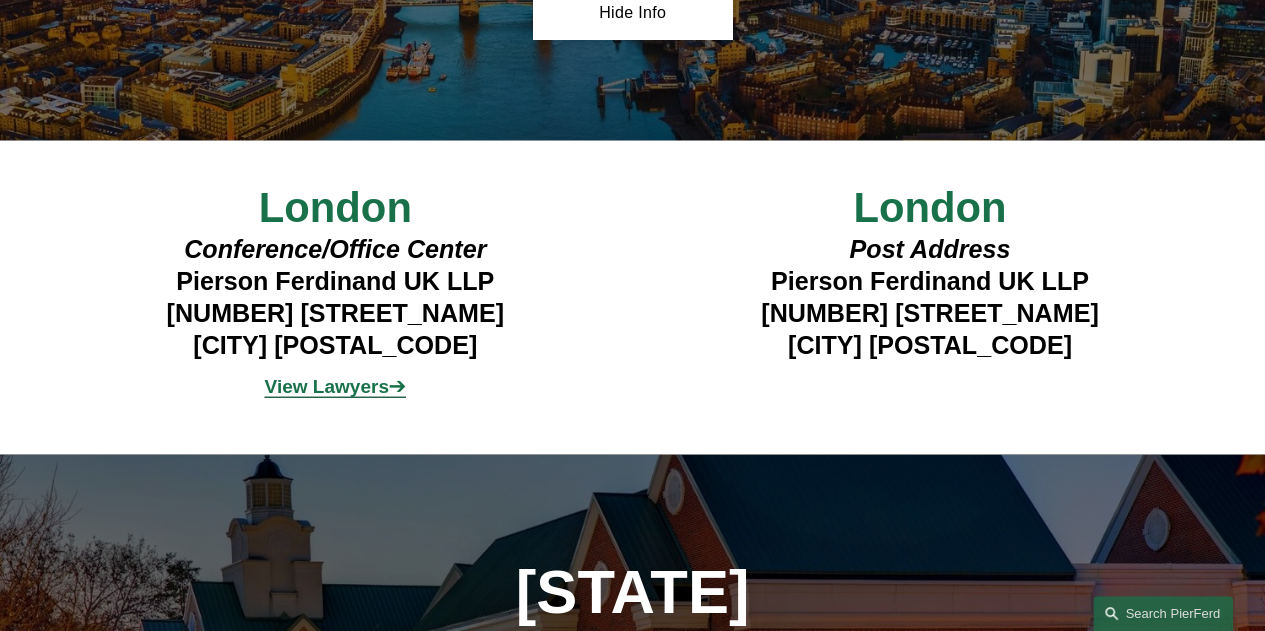 click on "View Lawyers" at bounding box center [327, 386] 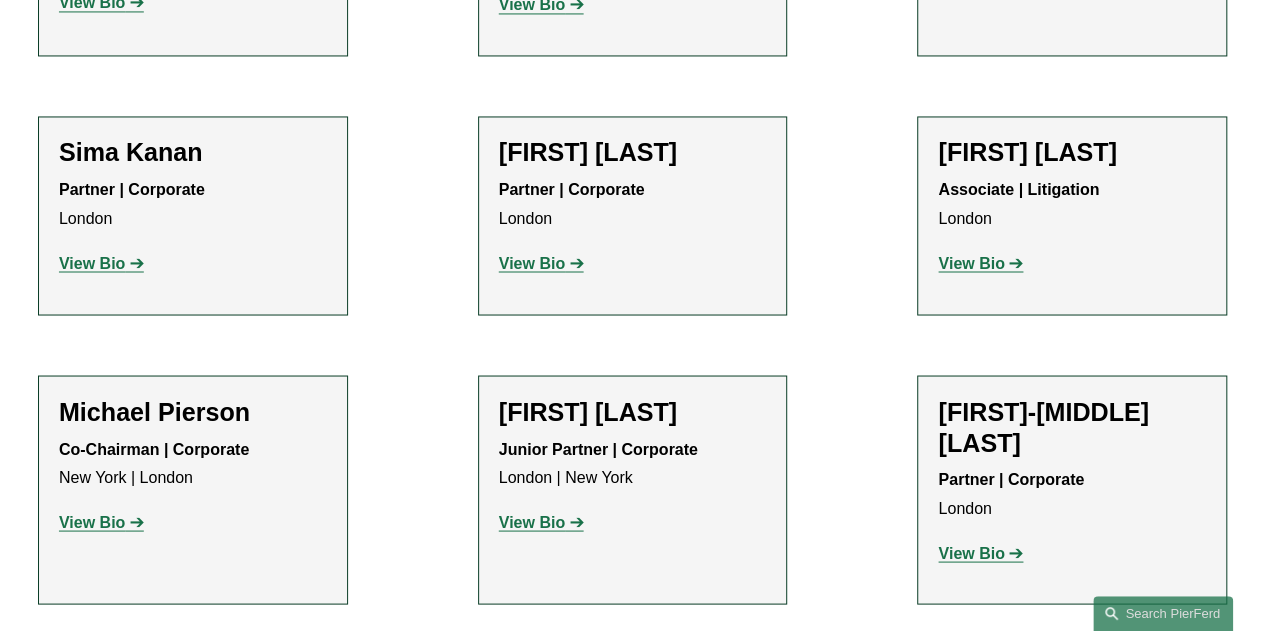 scroll, scrollTop: 1646, scrollLeft: 0, axis: vertical 